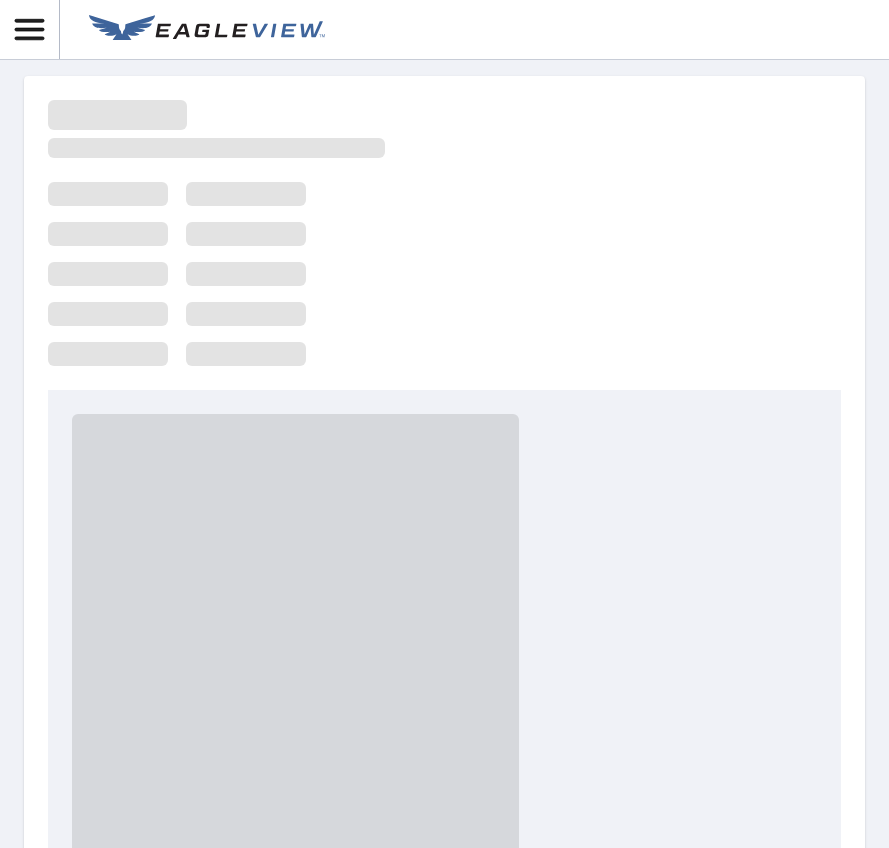 scroll, scrollTop: 0, scrollLeft: 0, axis: both 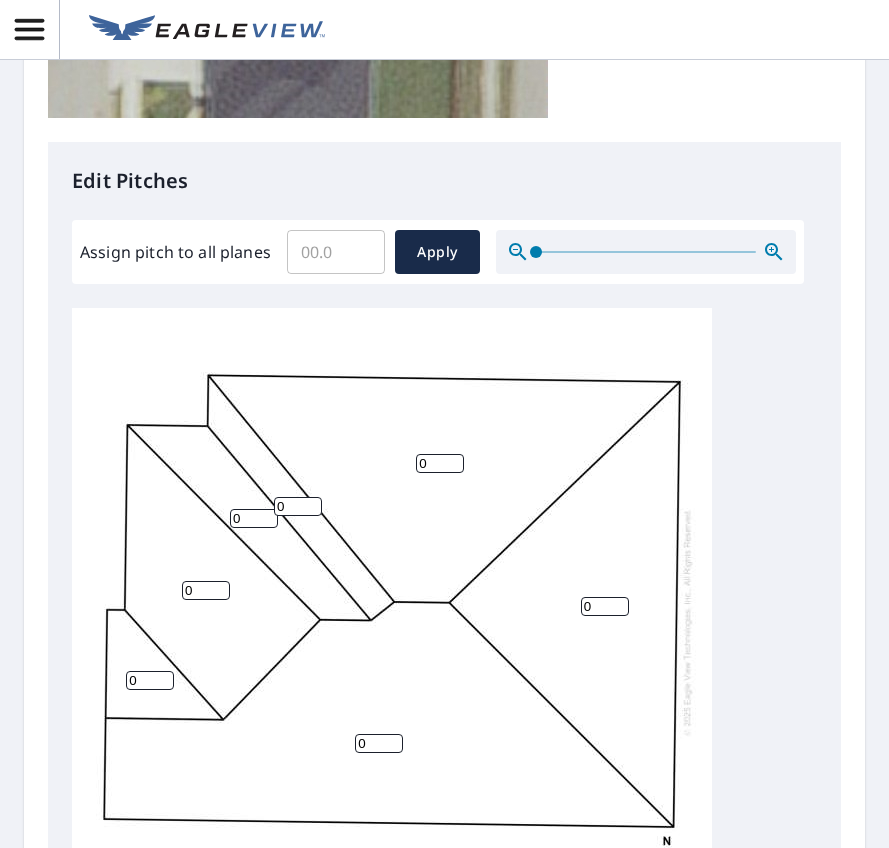 click on "Assign pitch to all planes" at bounding box center [336, 252] 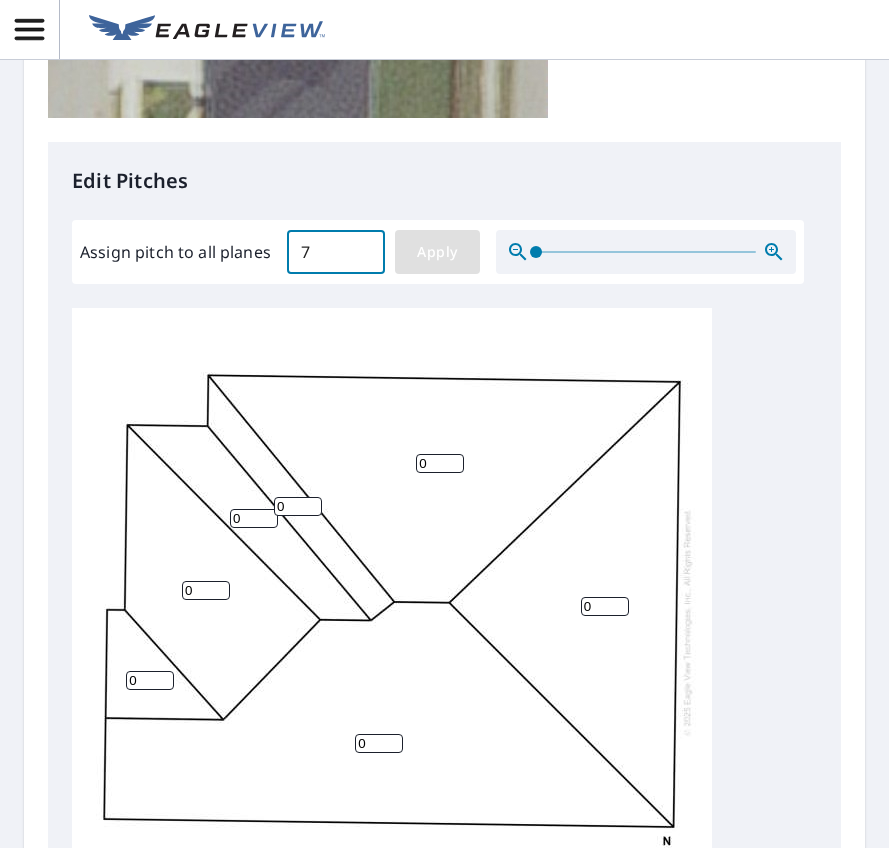 type on "7" 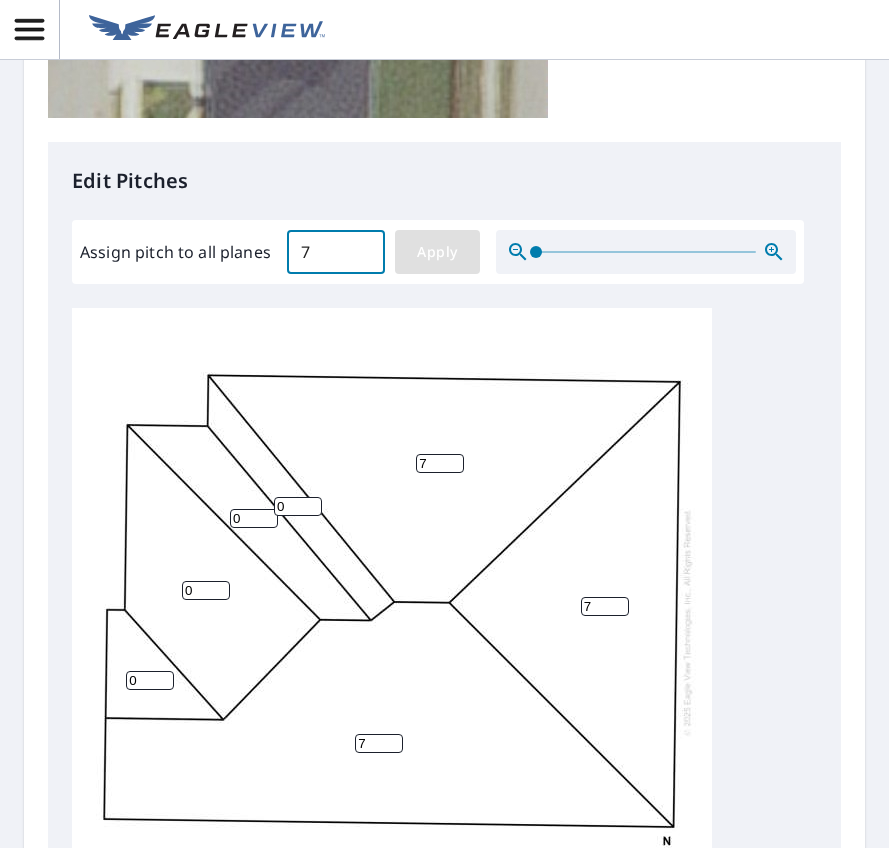 type on "7" 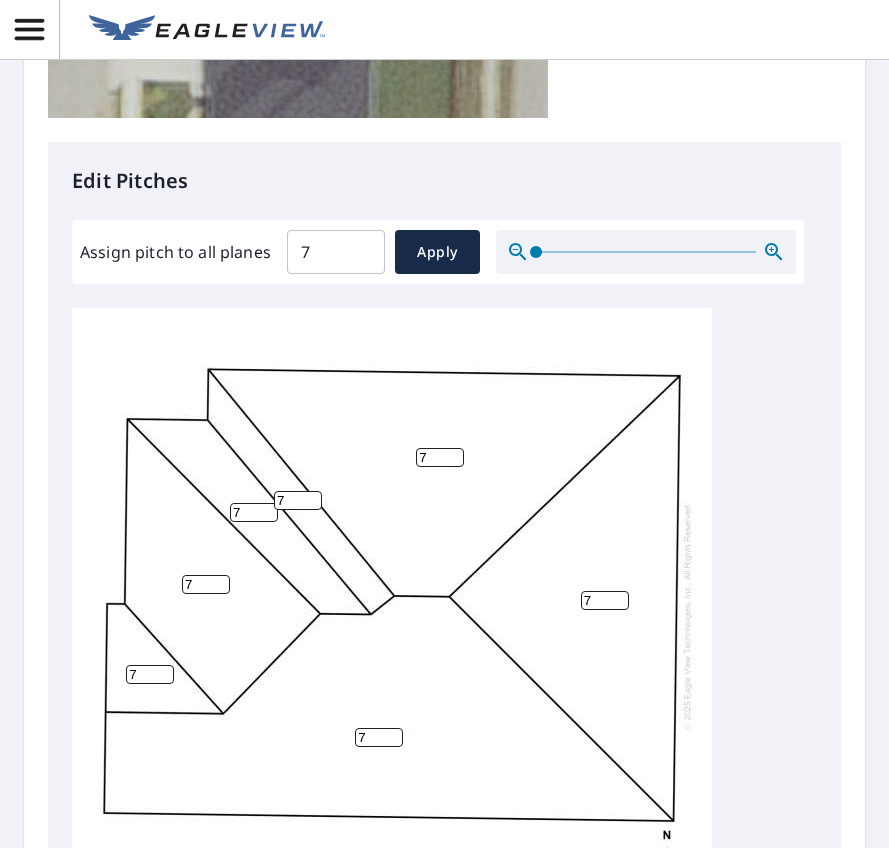 scroll, scrollTop: 21, scrollLeft: 0, axis: vertical 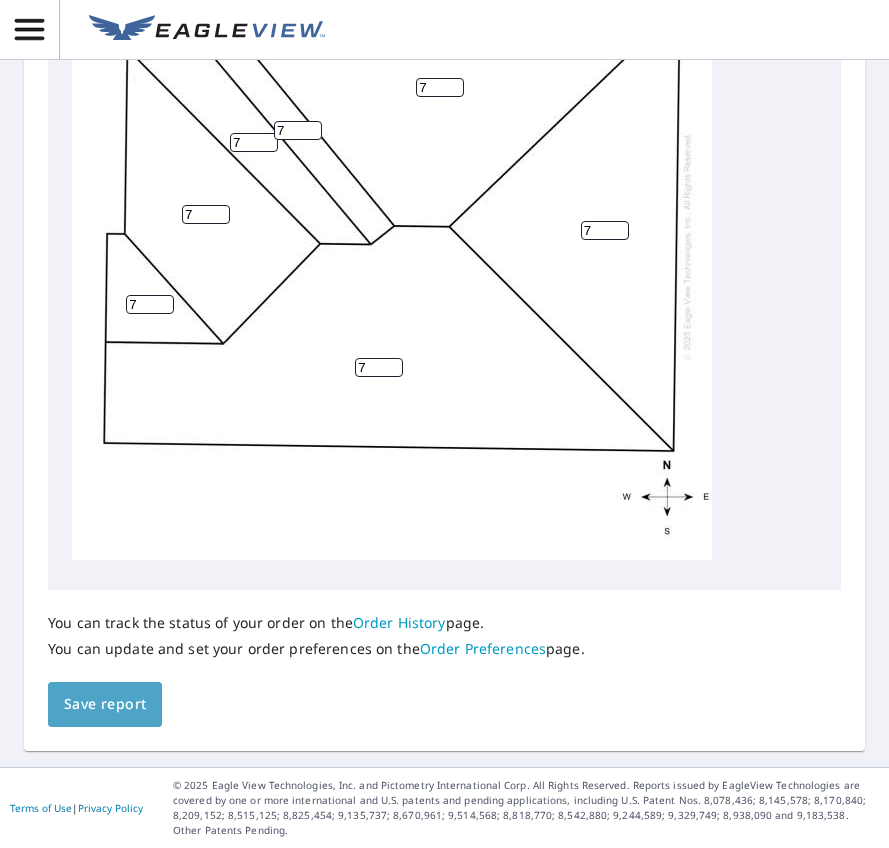 click on "Save report" at bounding box center (105, 704) 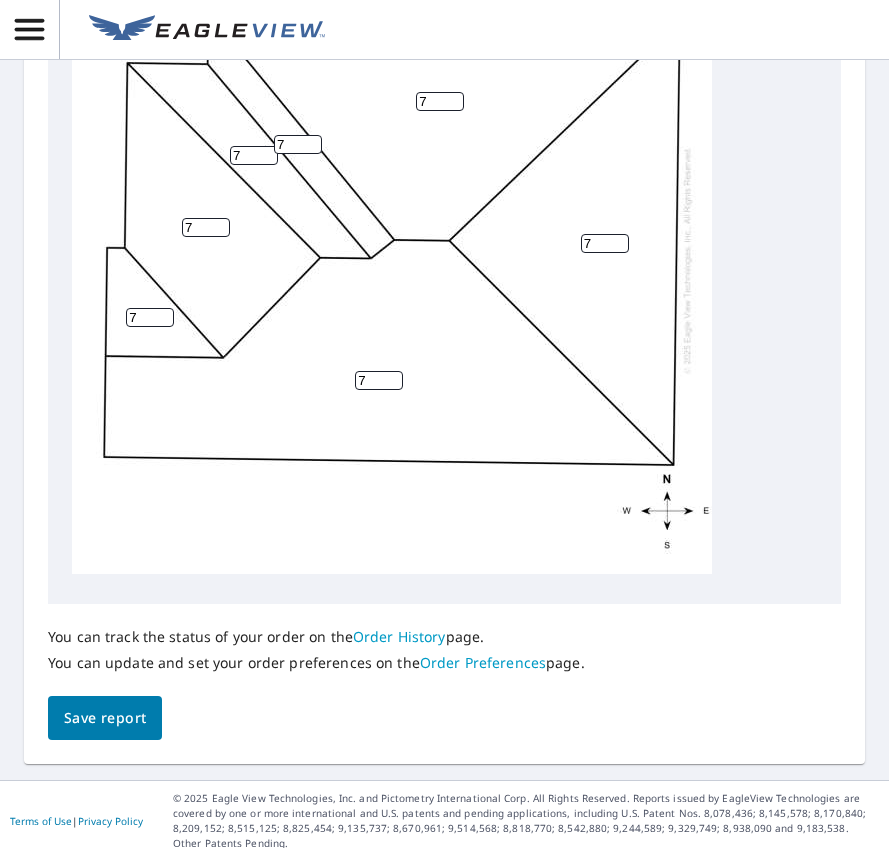 scroll, scrollTop: 1202, scrollLeft: 0, axis: vertical 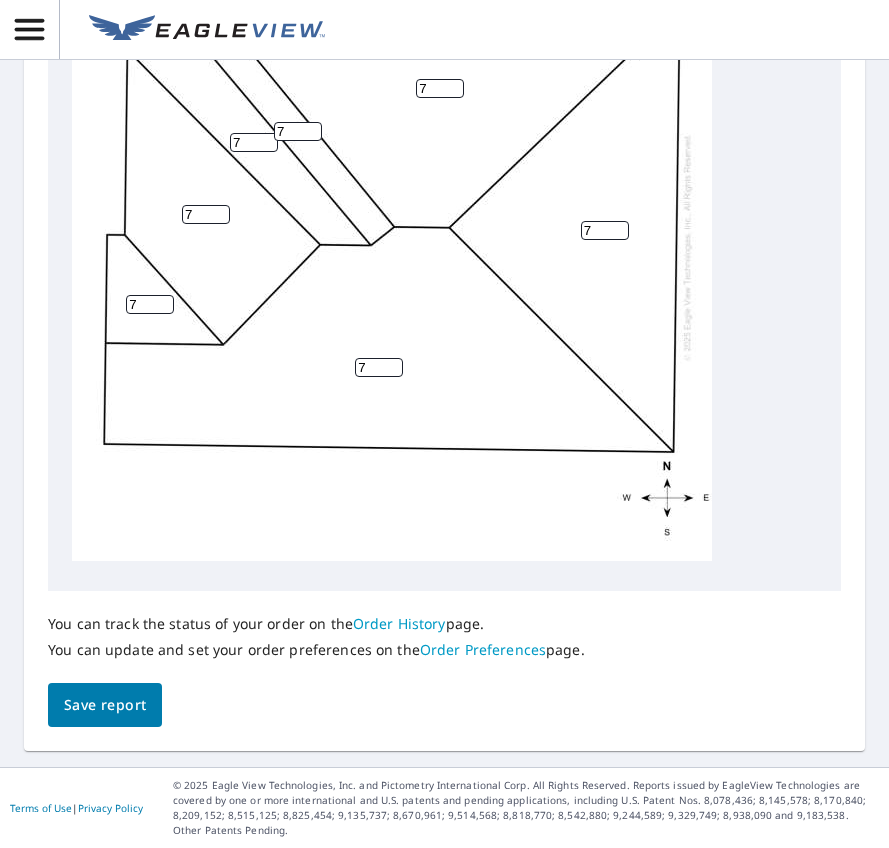 click on "Save report" at bounding box center (105, 705) 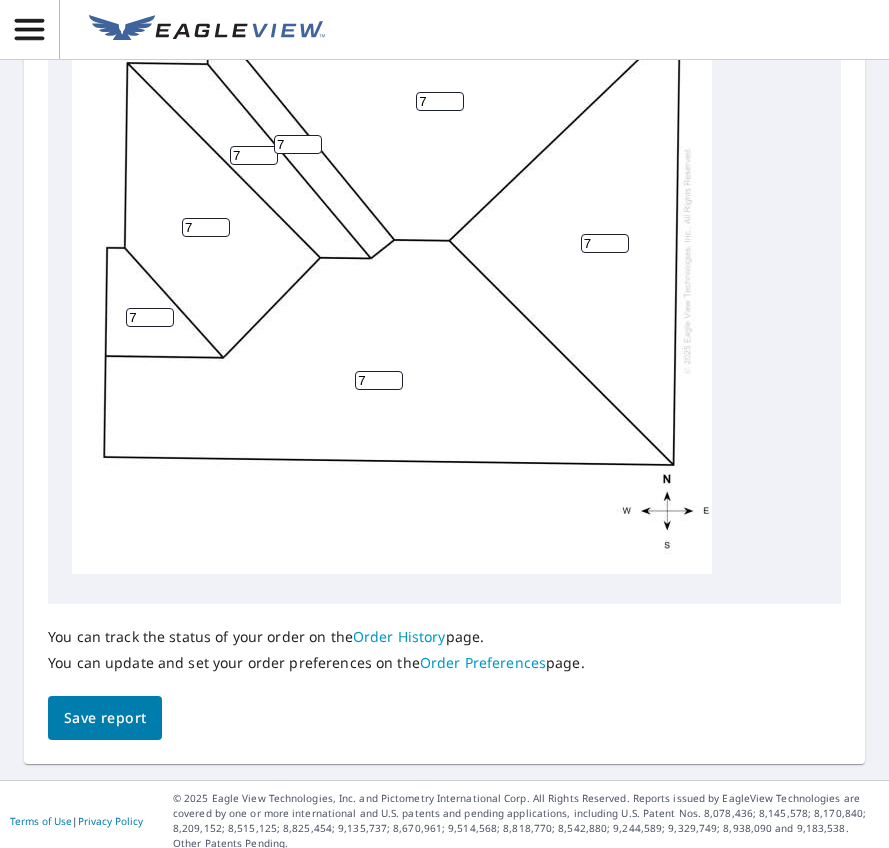 scroll, scrollTop: 1202, scrollLeft: 0, axis: vertical 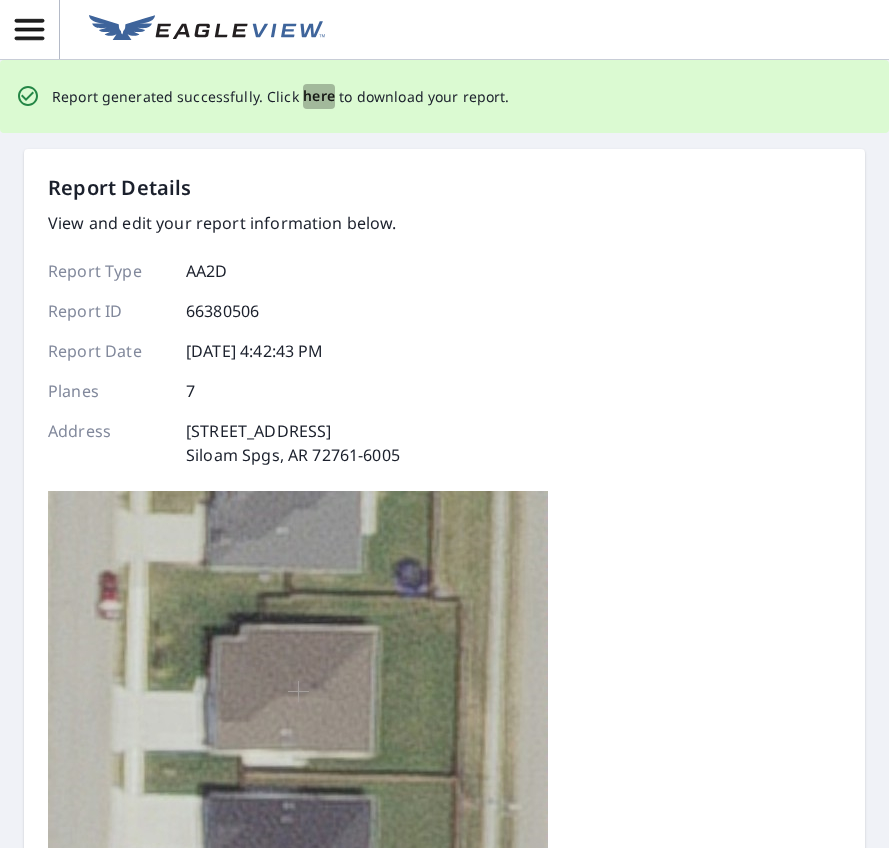click on "here" at bounding box center [319, 96] 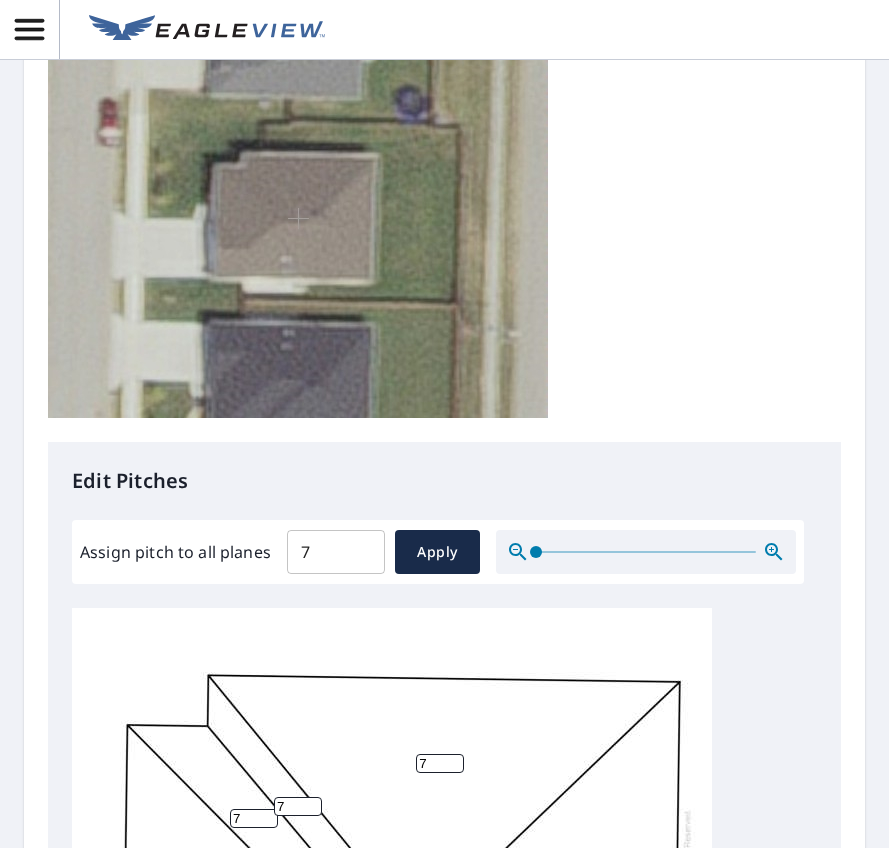 scroll, scrollTop: 900, scrollLeft: 0, axis: vertical 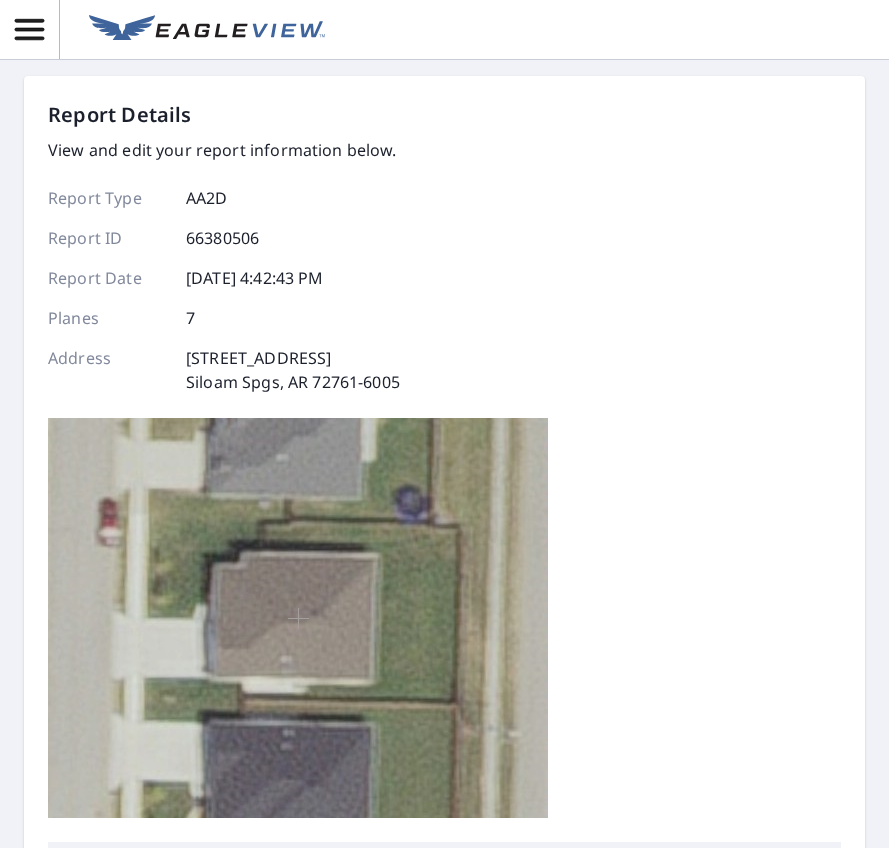click 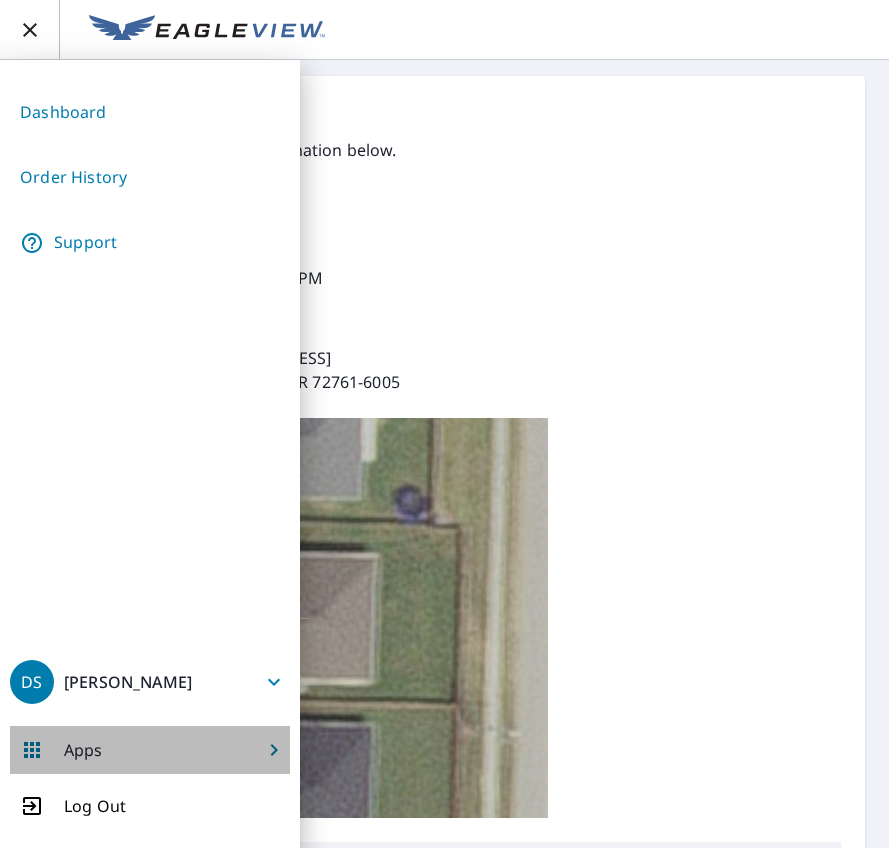 click on "Apps" at bounding box center [150, 750] 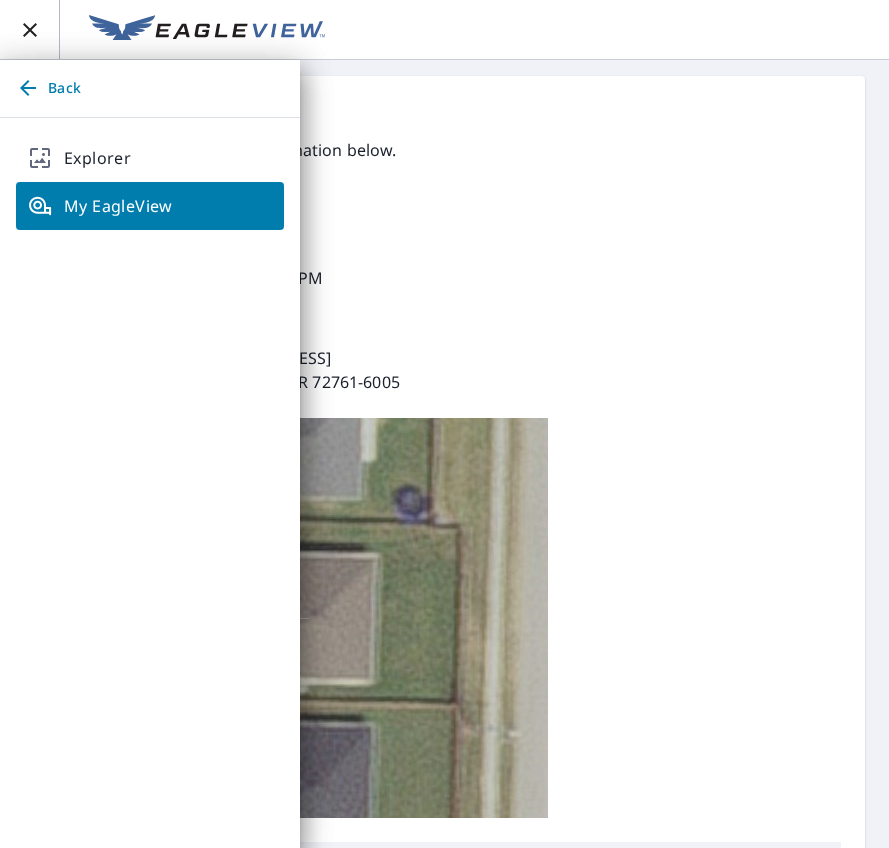 click on "My EagleView" at bounding box center (150, 206) 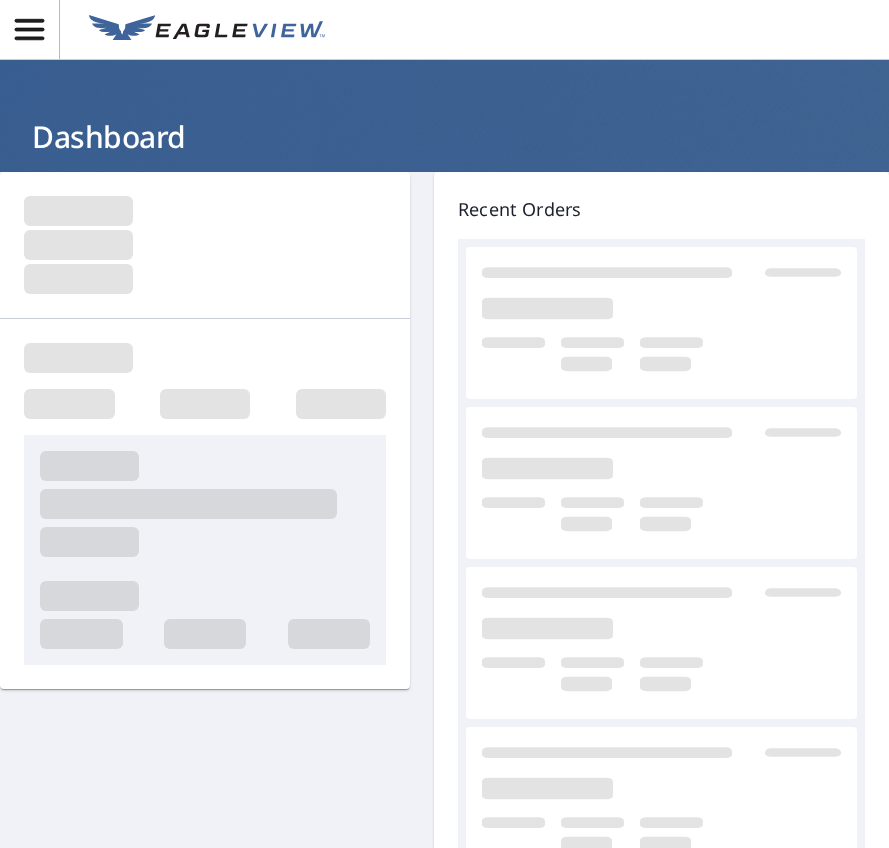 scroll, scrollTop: 0, scrollLeft: 0, axis: both 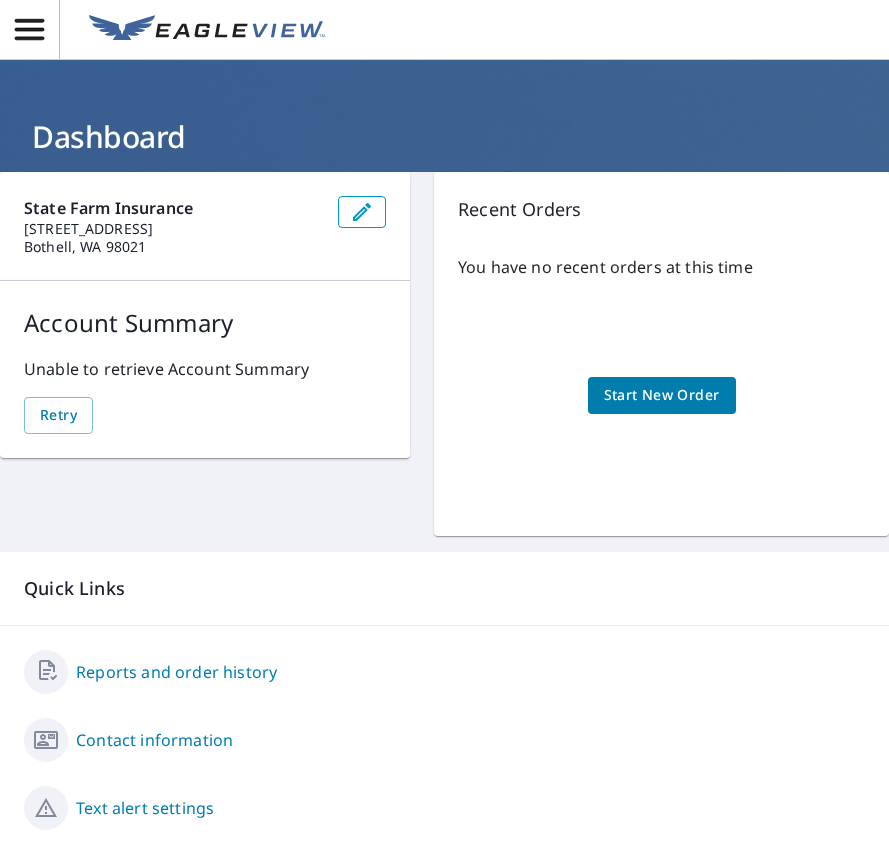click on "Reports and order history" at bounding box center [176, 672] 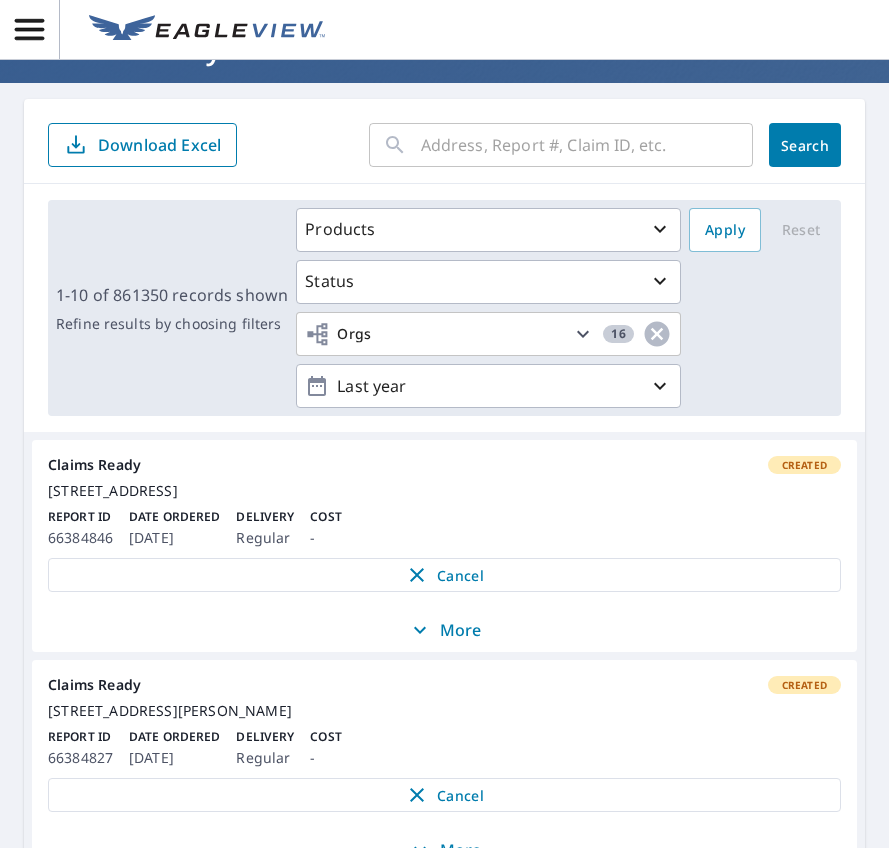 scroll, scrollTop: 42, scrollLeft: 0, axis: vertical 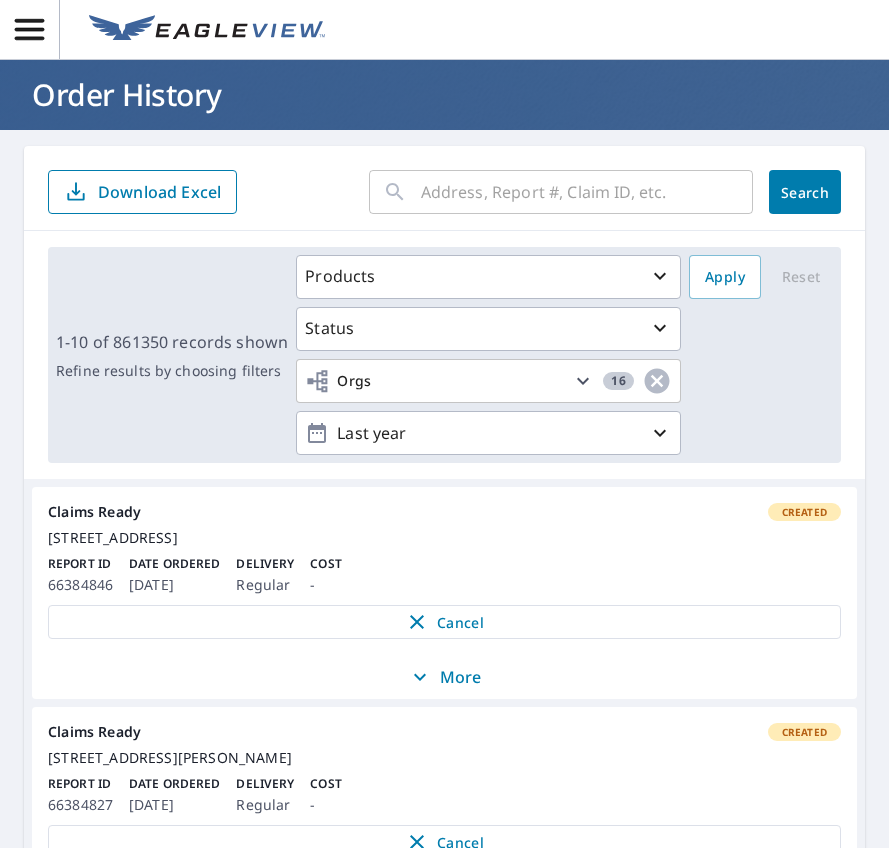 click at bounding box center (587, 192) 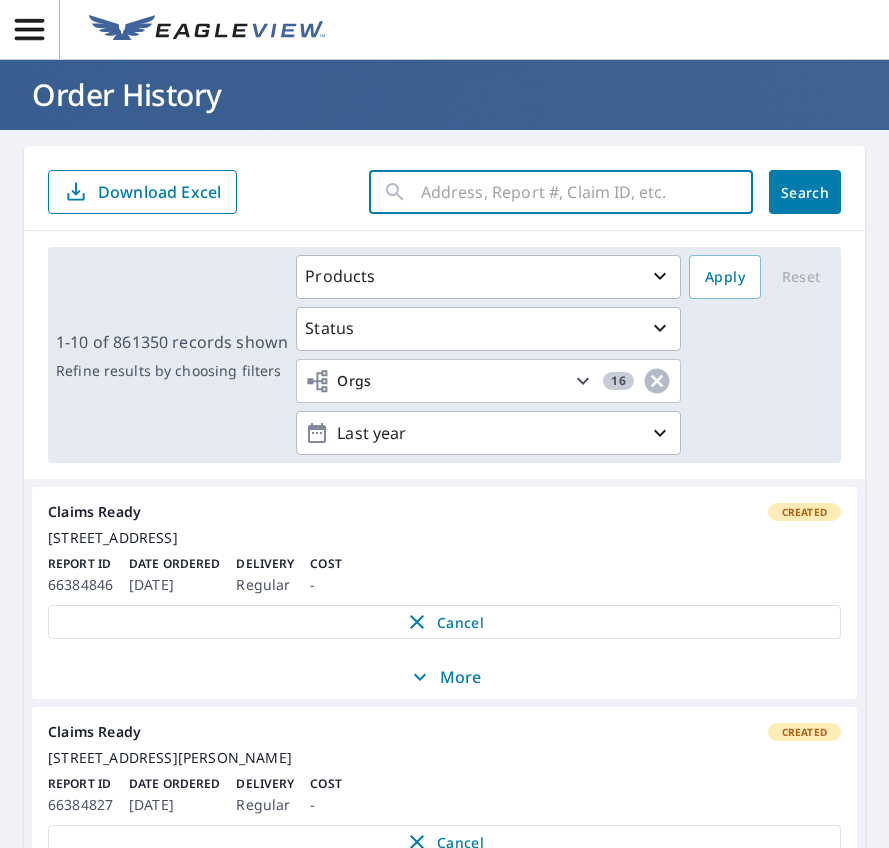 paste on "04-85N4-79Q" 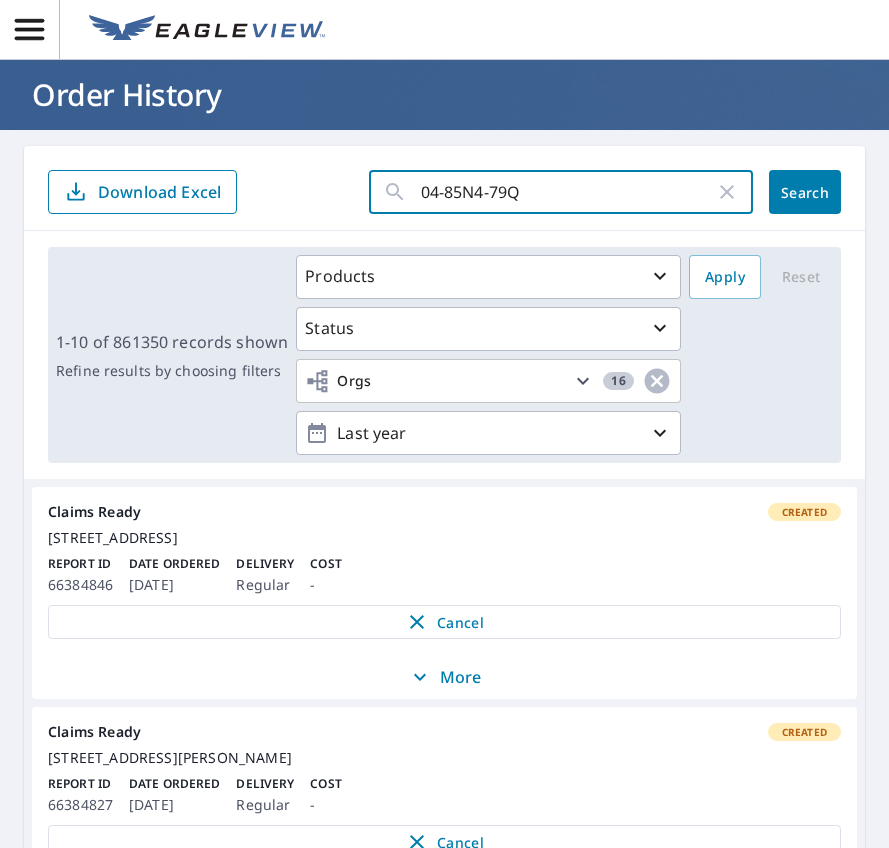 click on "Search" at bounding box center (805, 192) 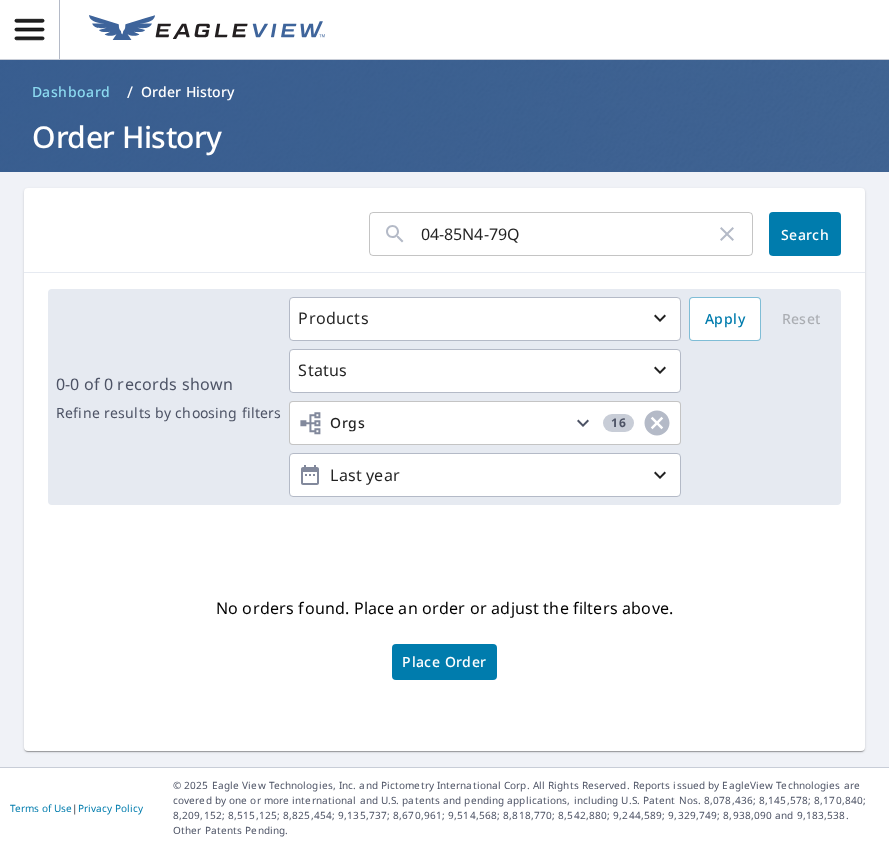 scroll, scrollTop: 0, scrollLeft: 0, axis: both 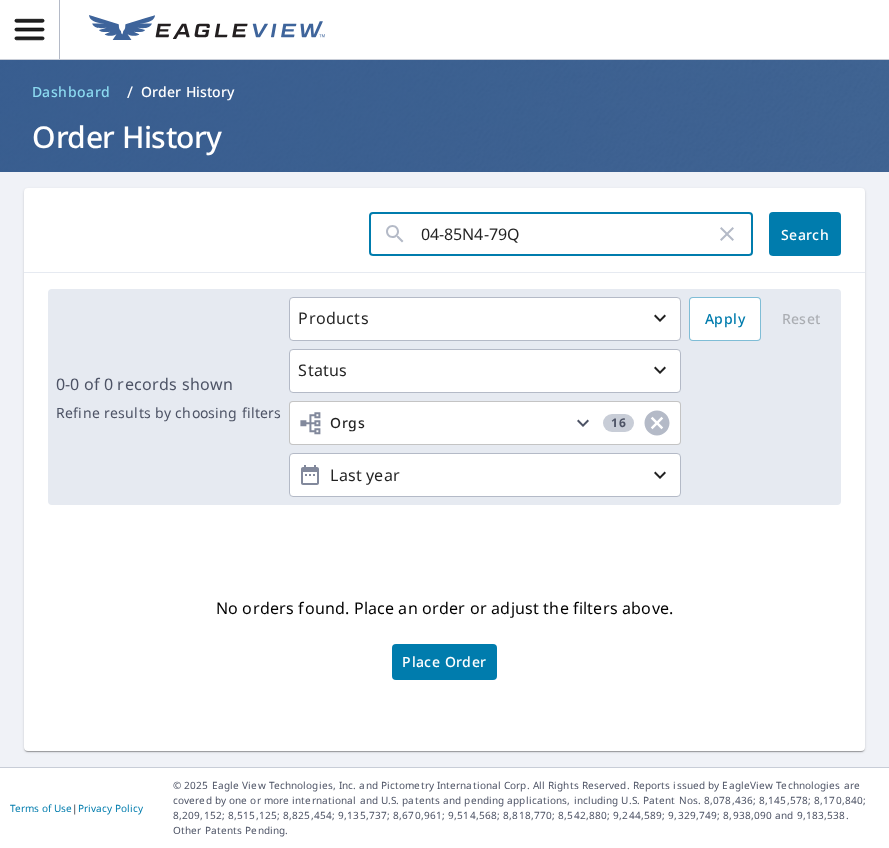 drag, startPoint x: 522, startPoint y: 231, endPoint x: 194, endPoint y: 270, distance: 330.31046 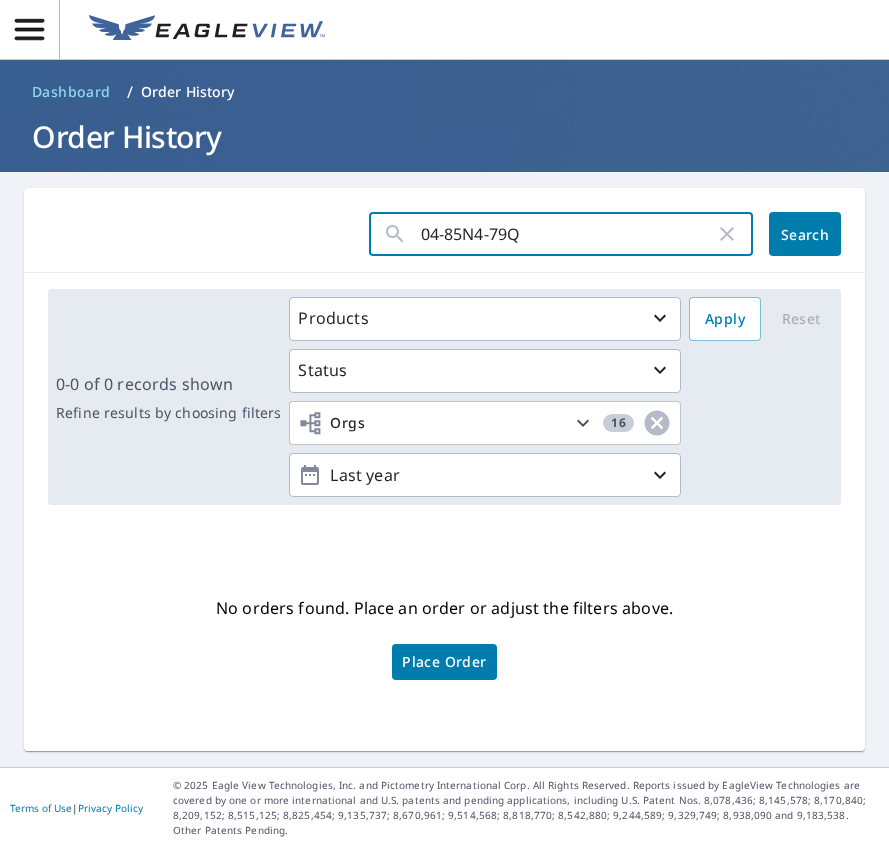 click on "04-85N4-79Q ​ Search" at bounding box center [444, 230] 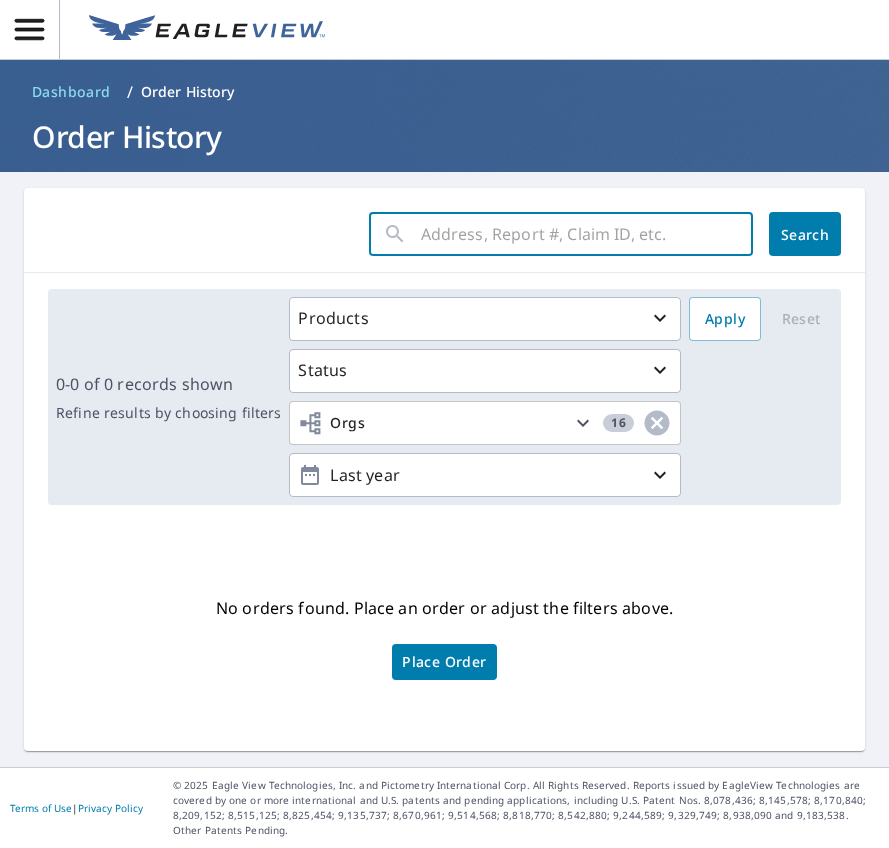 type 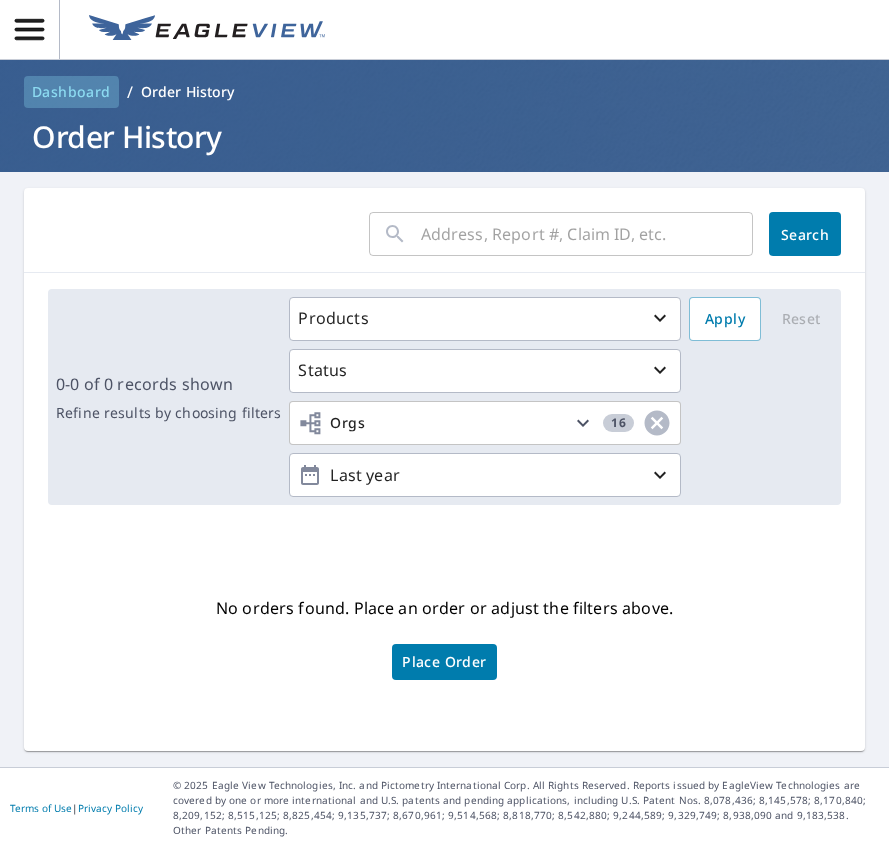 click on "Dashboard" at bounding box center (71, 92) 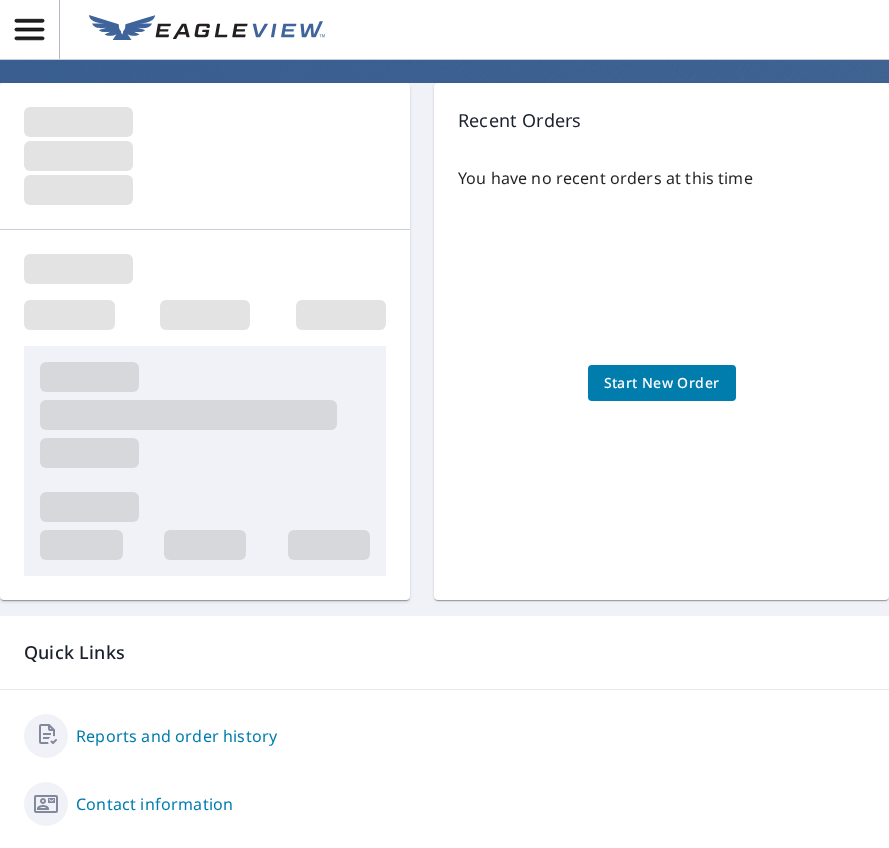 scroll, scrollTop: 0, scrollLeft: 0, axis: both 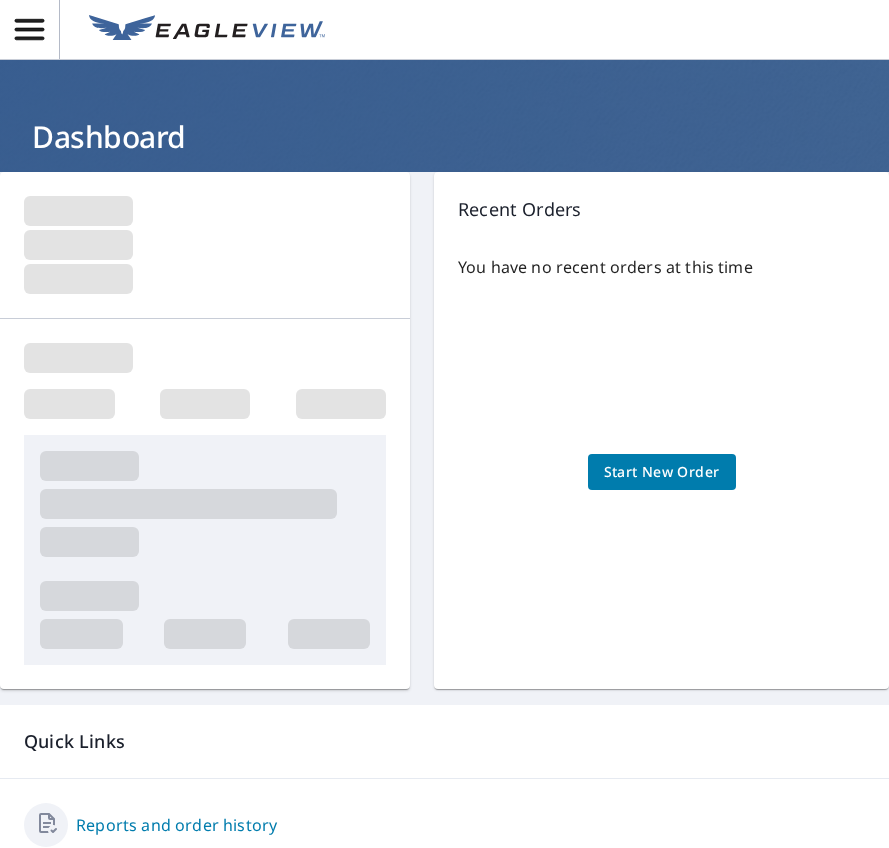 click 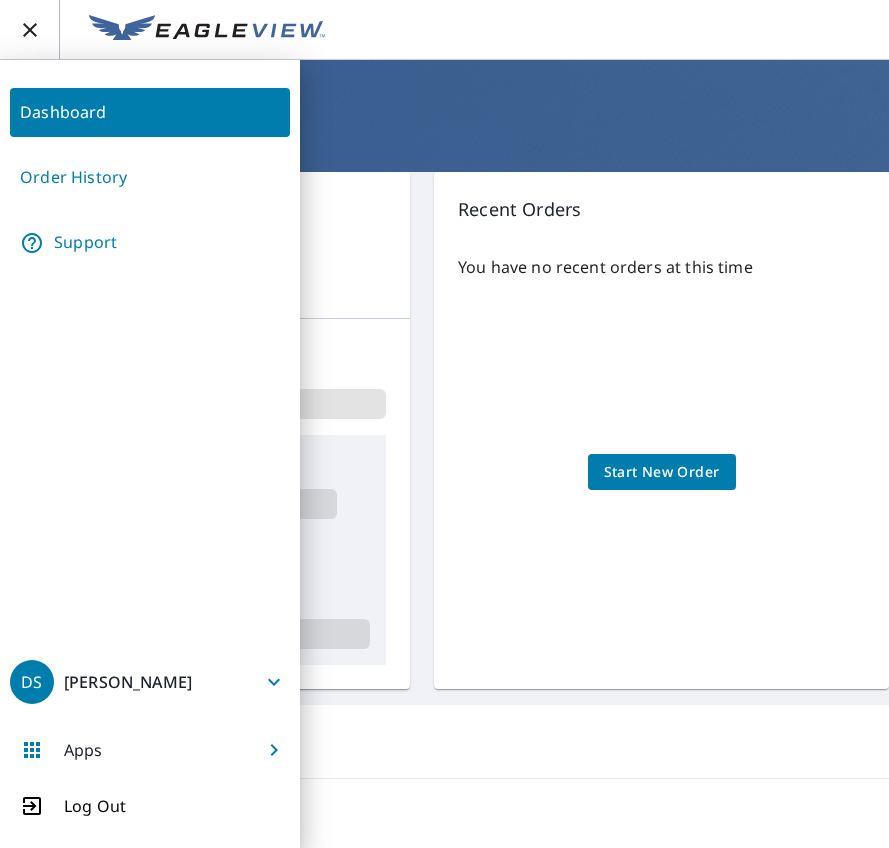 click on "Apps" at bounding box center [150, 750] 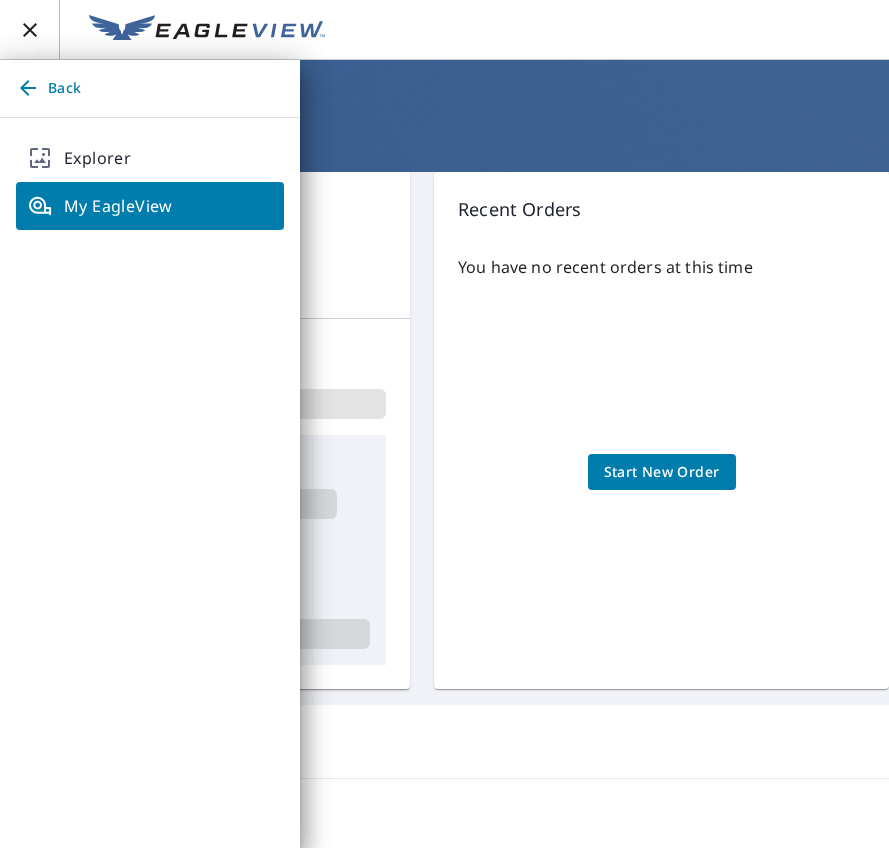 click on "My EagleView" at bounding box center [150, 206] 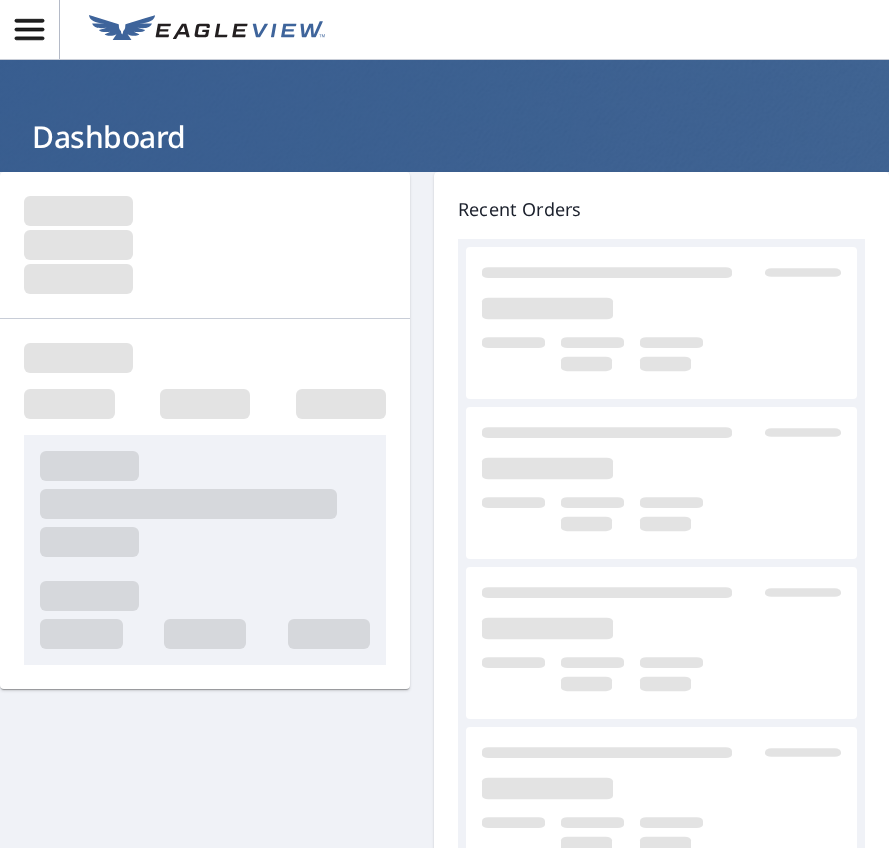 scroll, scrollTop: 0, scrollLeft: 0, axis: both 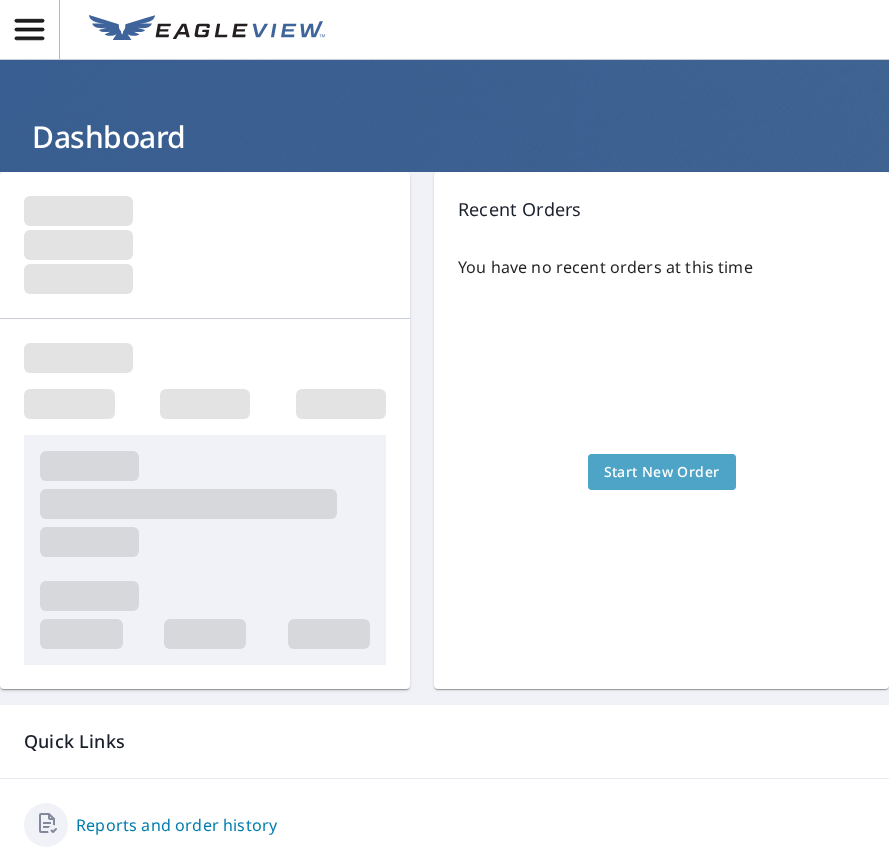 click on "Start New Order" at bounding box center (662, 472) 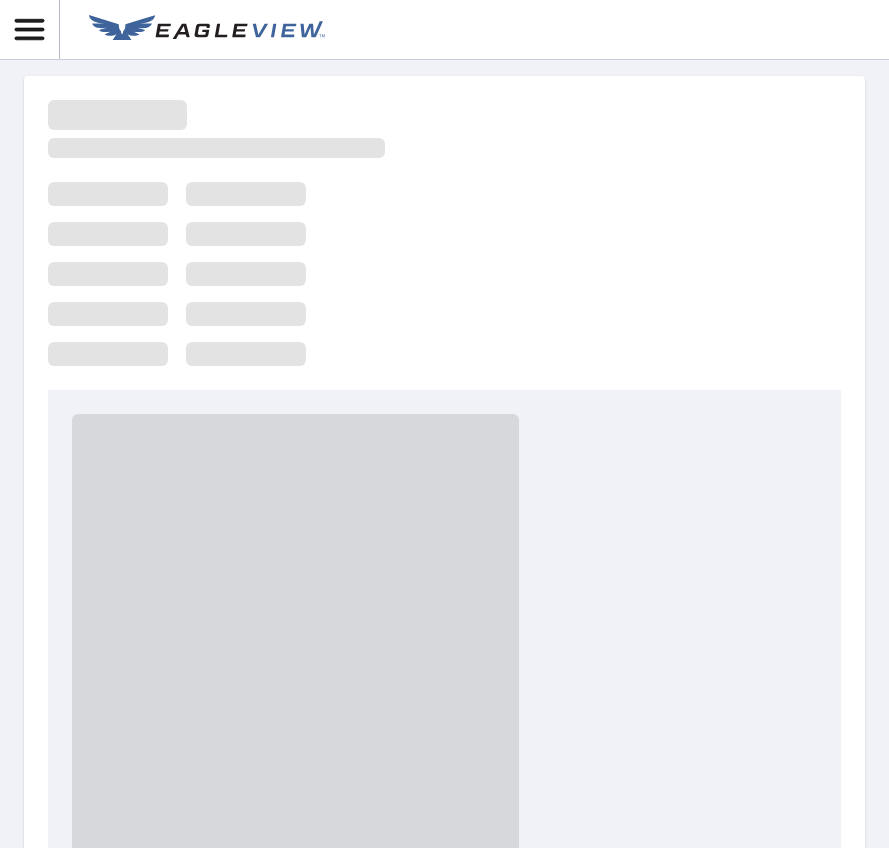 scroll, scrollTop: 0, scrollLeft: 0, axis: both 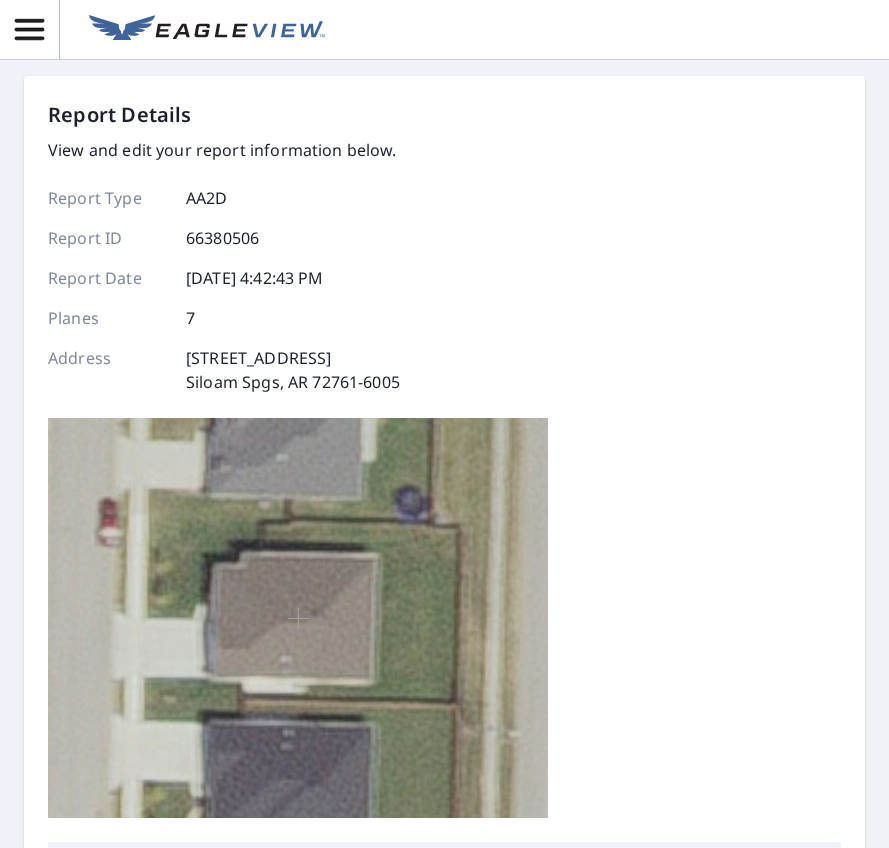 click 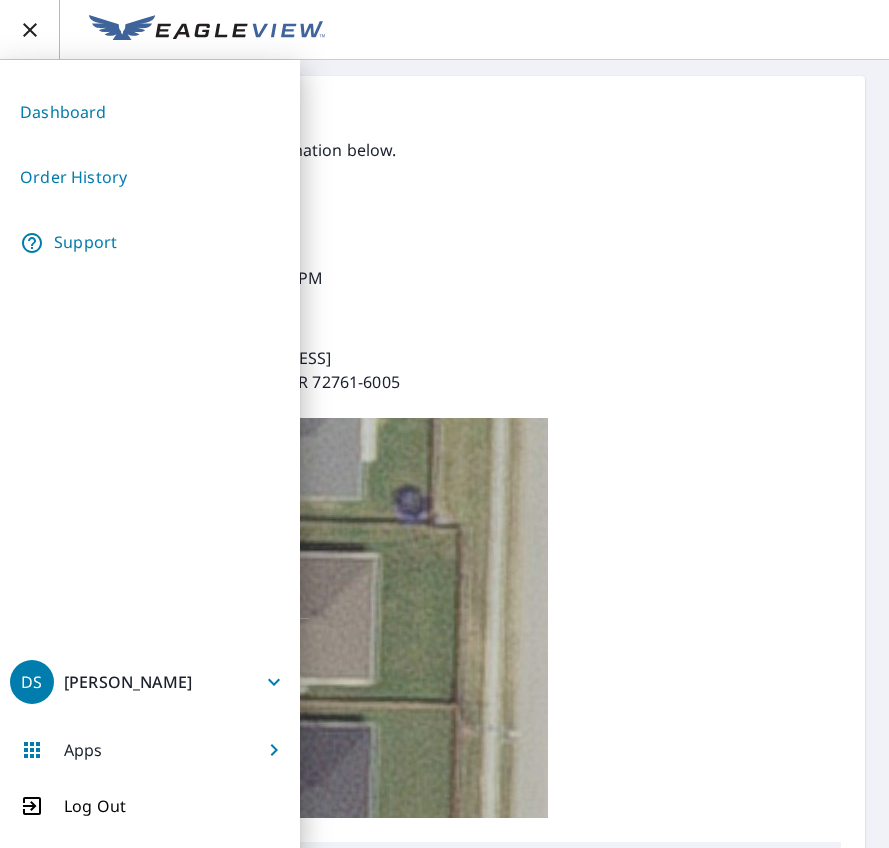 click on "Order History" at bounding box center (150, 177) 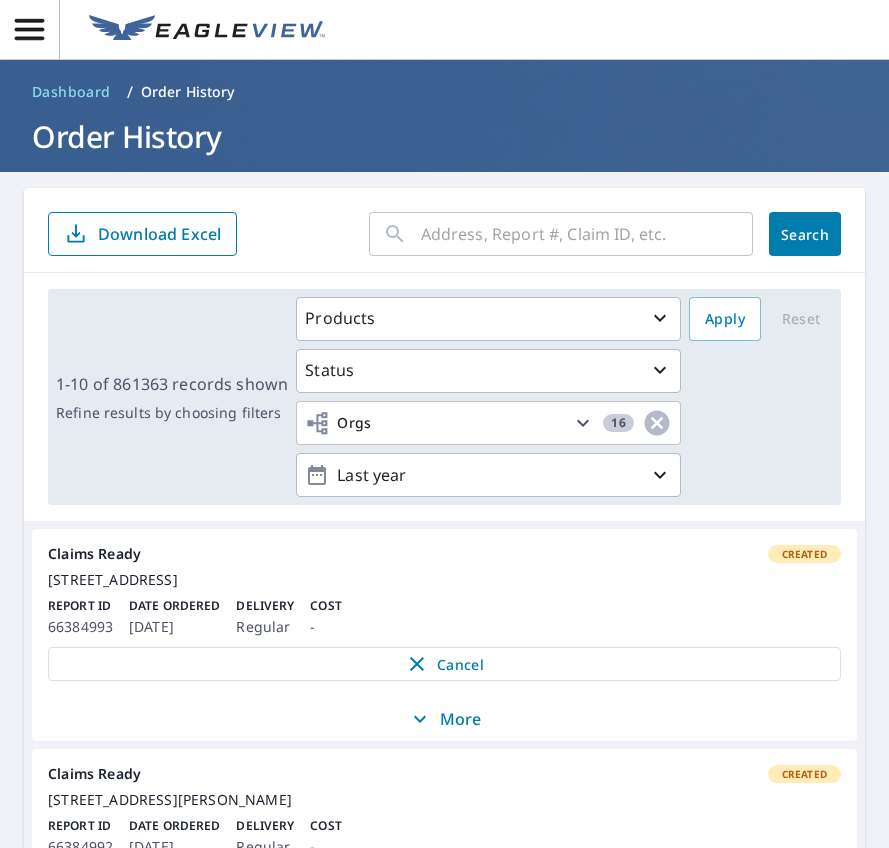 click at bounding box center (587, 234) 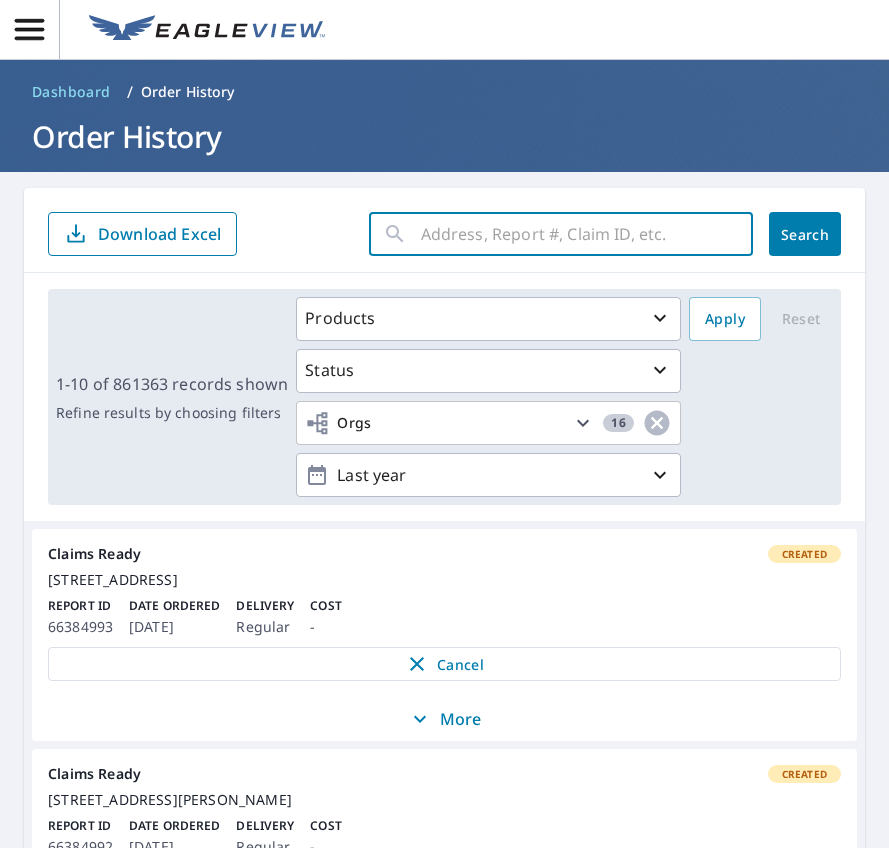 click at bounding box center (587, 234) 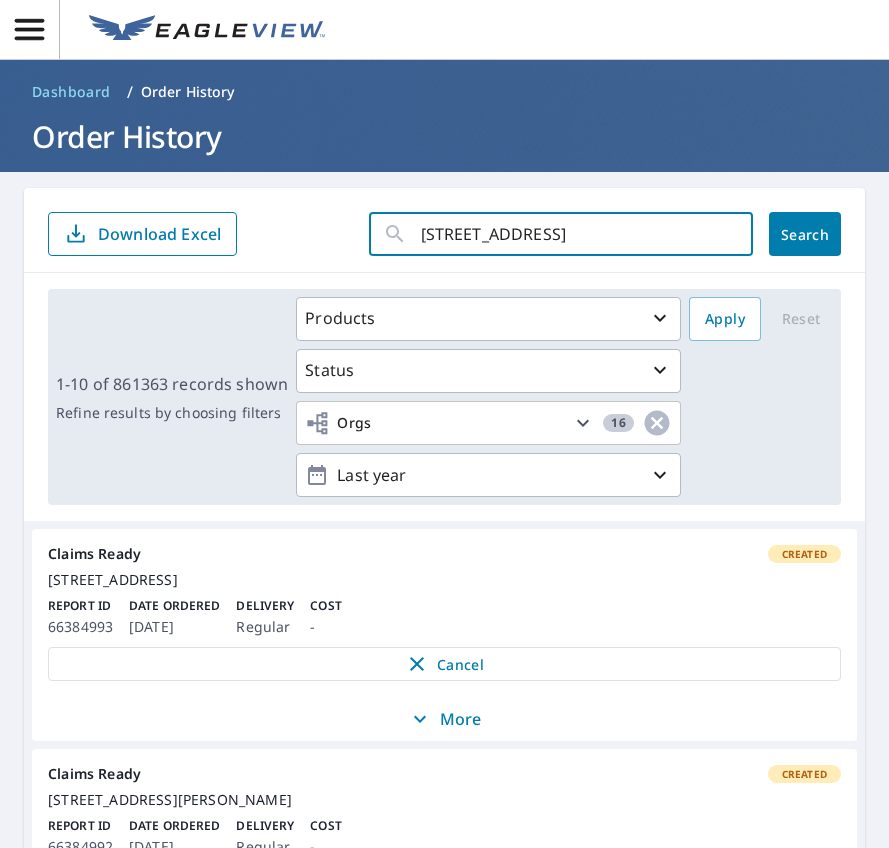scroll, scrollTop: 0, scrollLeft: 12, axis: horizontal 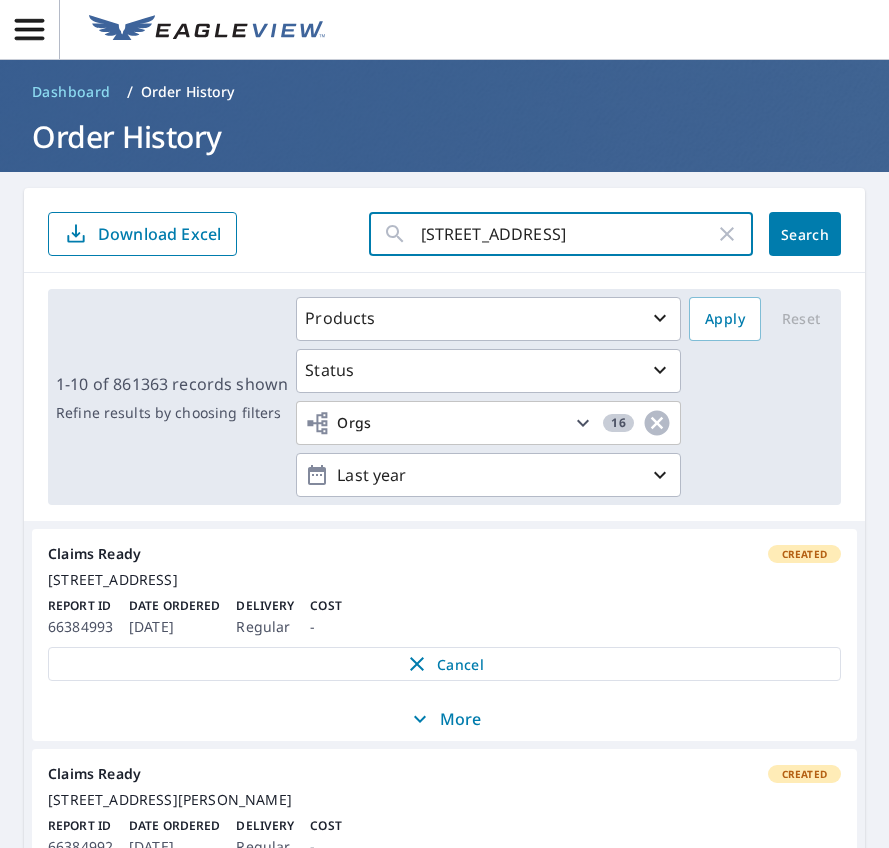 click on "Search" 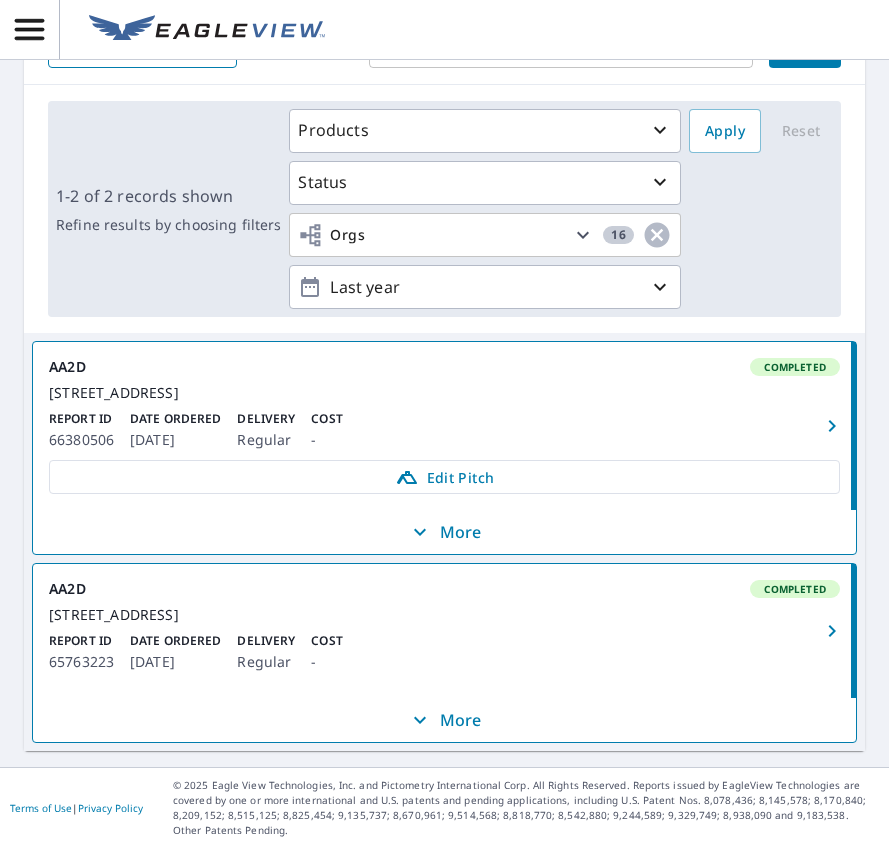 scroll, scrollTop: 224, scrollLeft: 0, axis: vertical 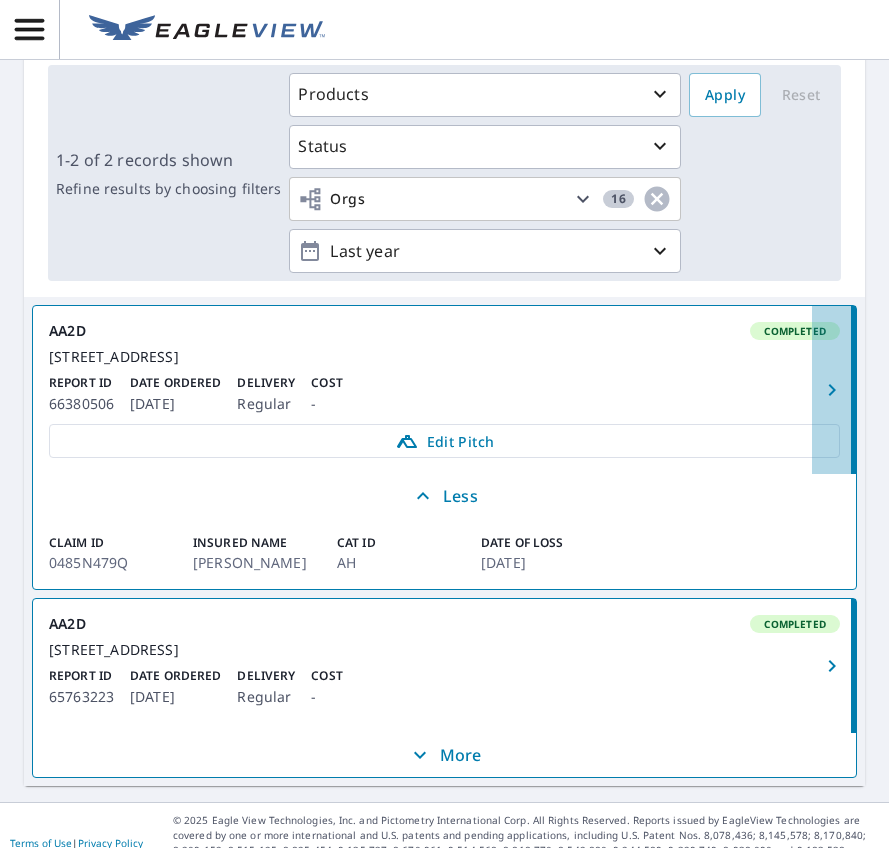 click 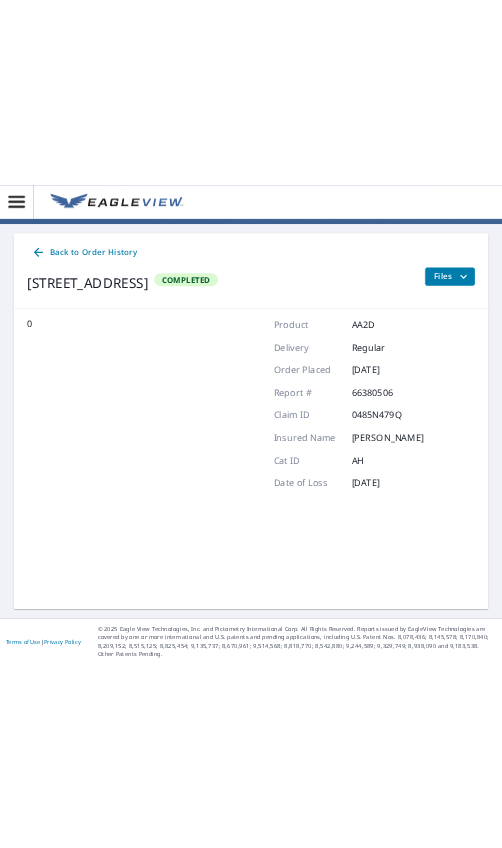 scroll, scrollTop: 103, scrollLeft: 0, axis: vertical 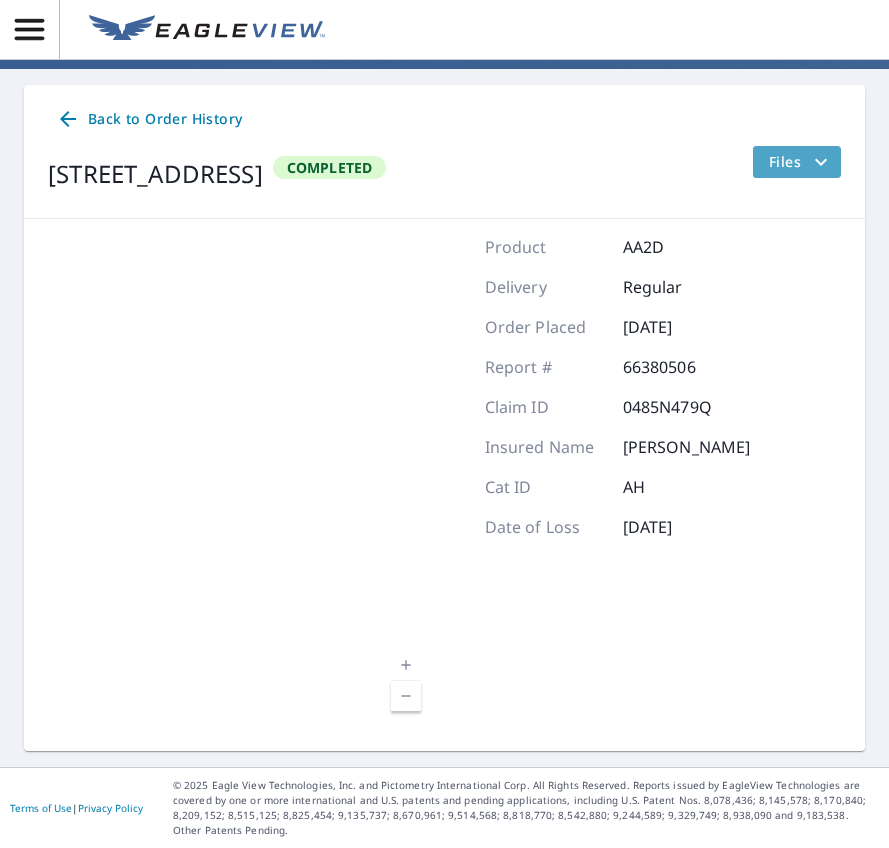 click 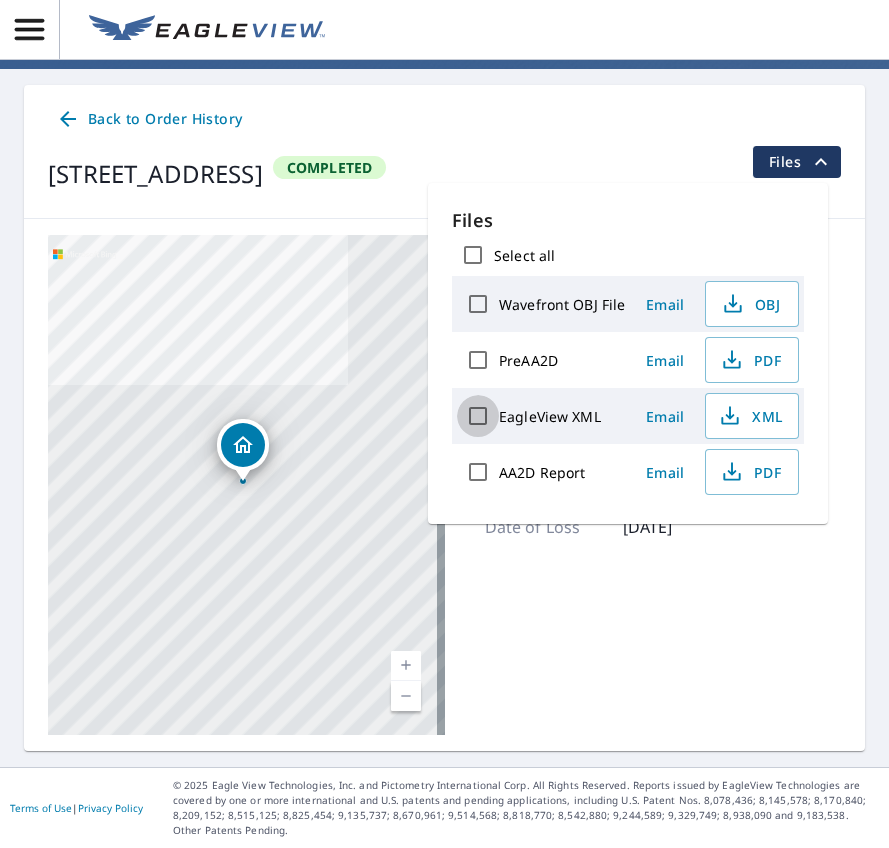click on "EagleView XML" at bounding box center [478, 416] 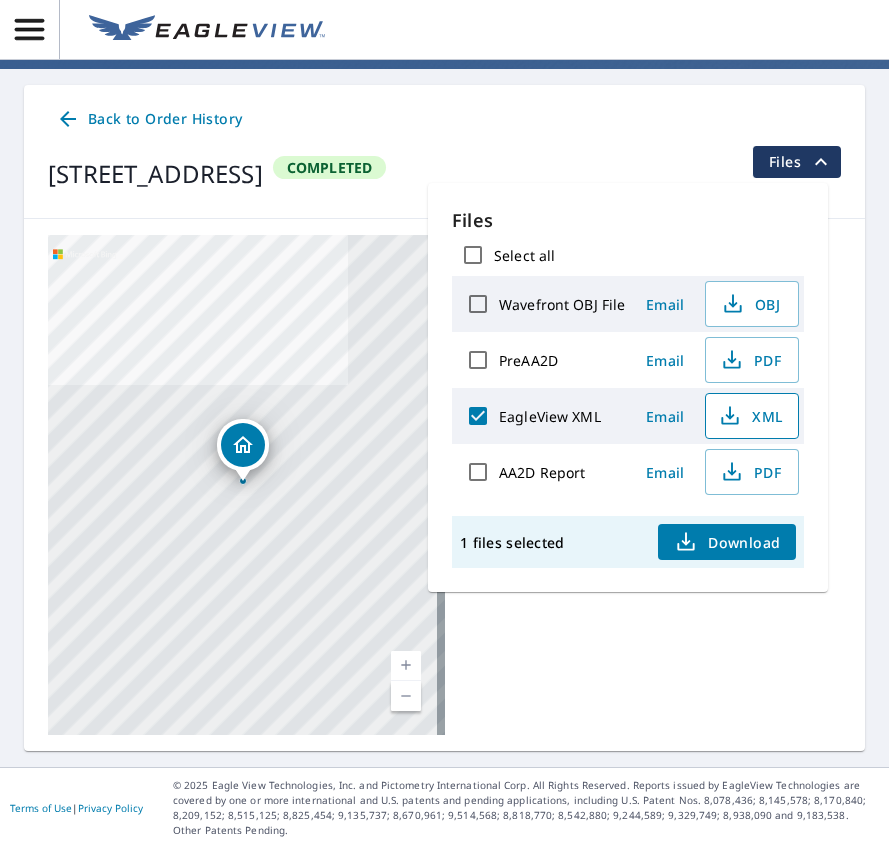 click on "XML" at bounding box center [750, 416] 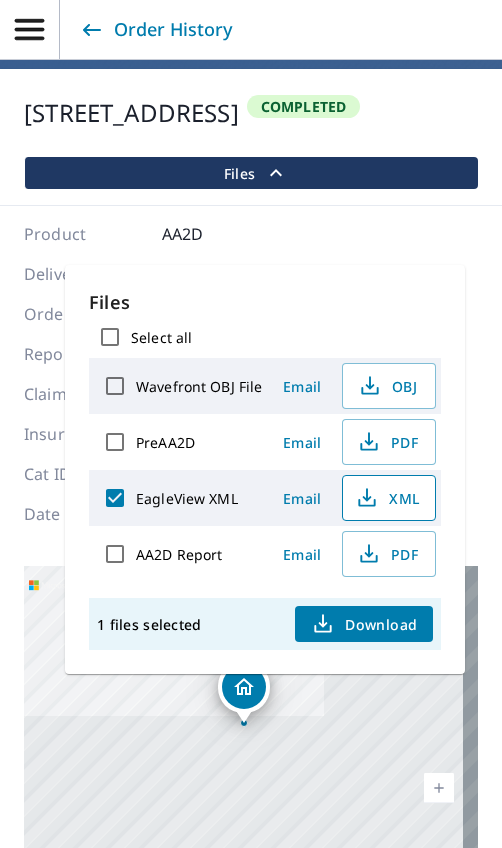 scroll, scrollTop: 91, scrollLeft: 0, axis: vertical 